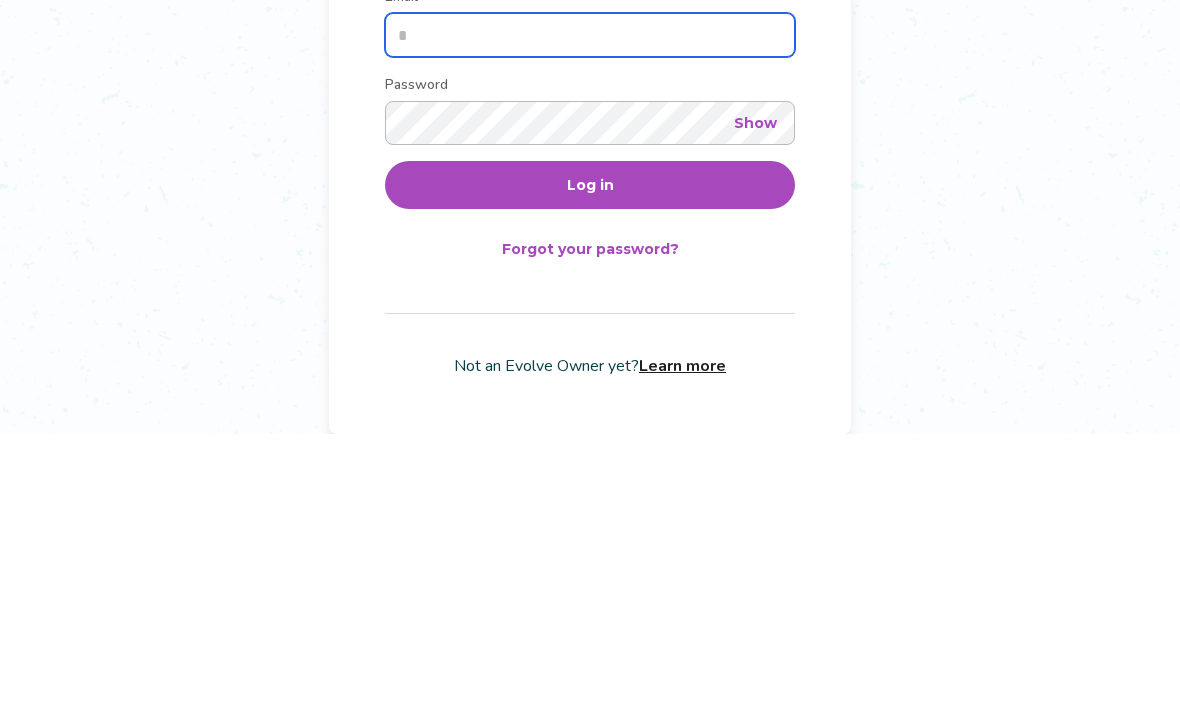 type on "**********" 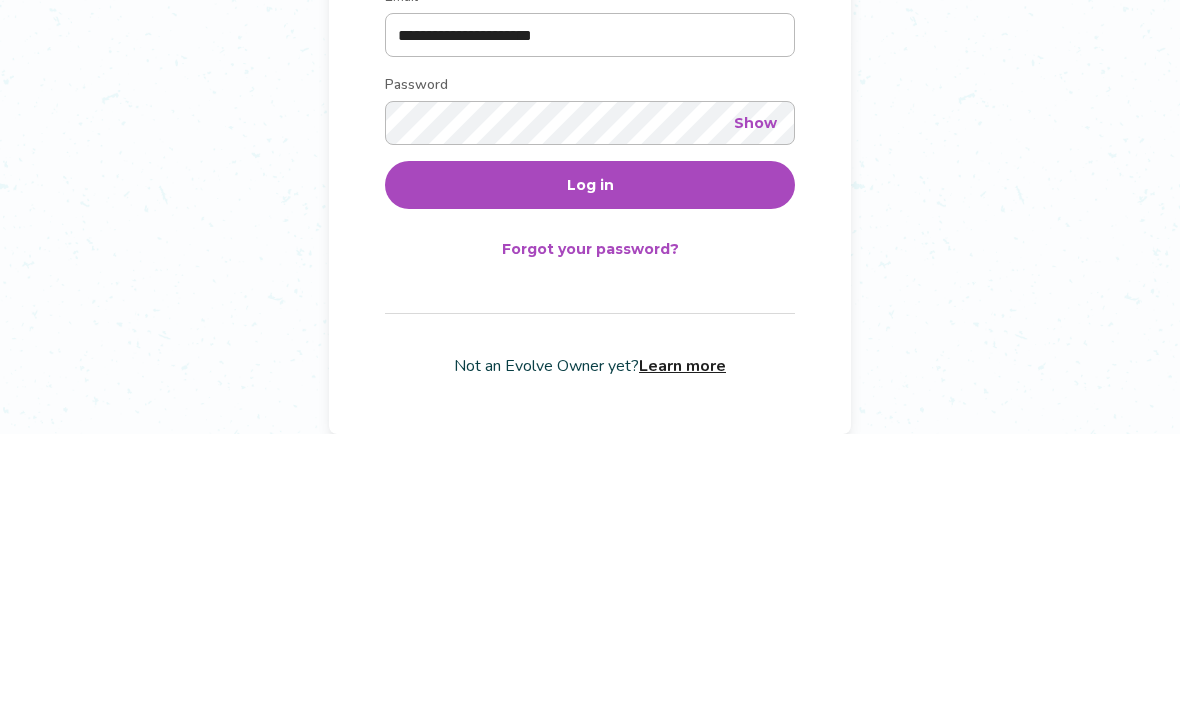click on "Log in" at bounding box center (590, 464) 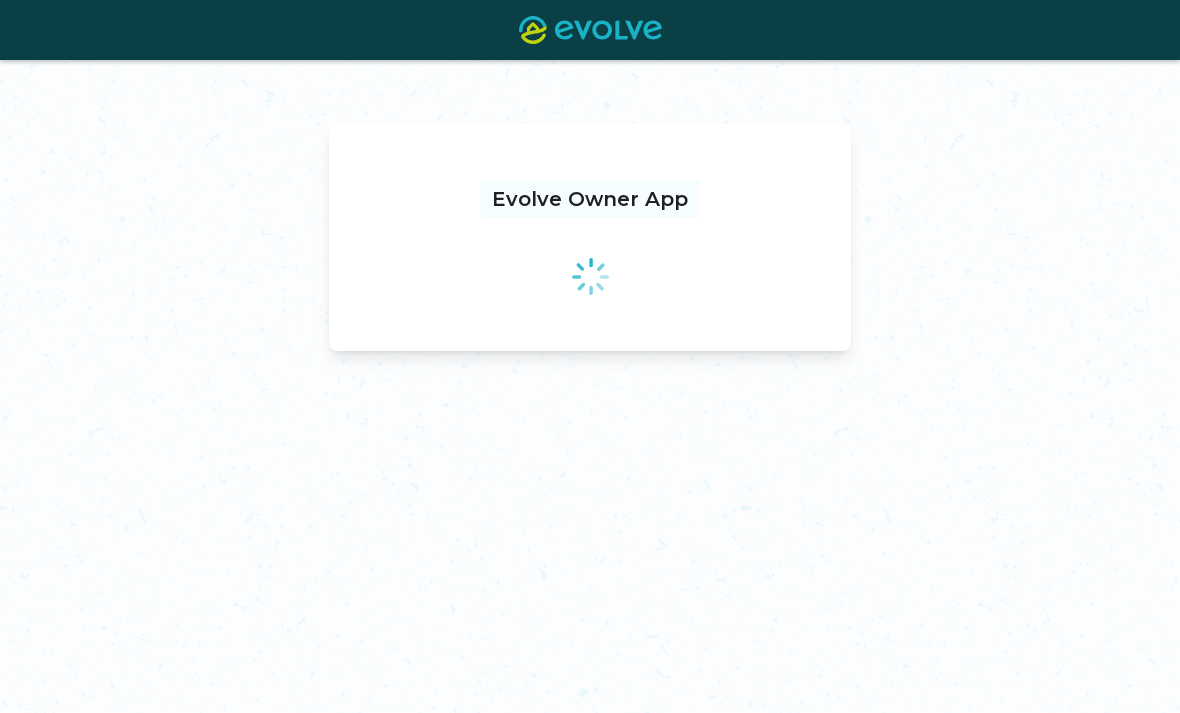 scroll, scrollTop: 0, scrollLeft: 0, axis: both 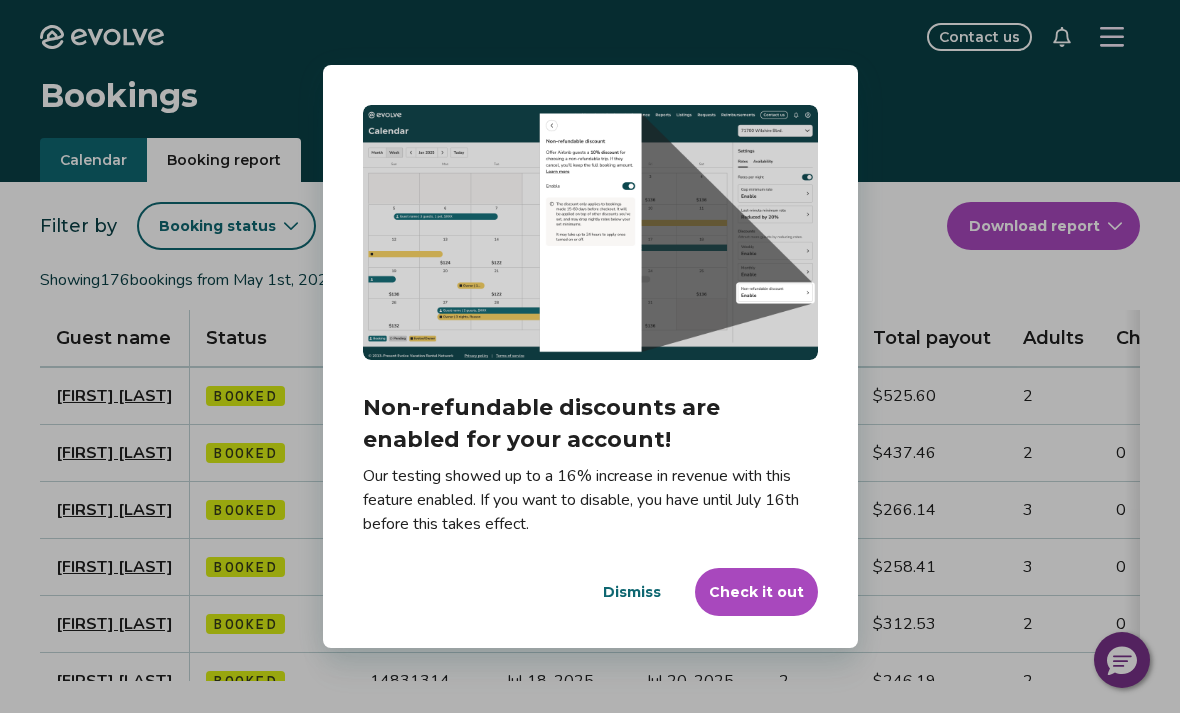 click on "Dismiss" at bounding box center (632, 592) 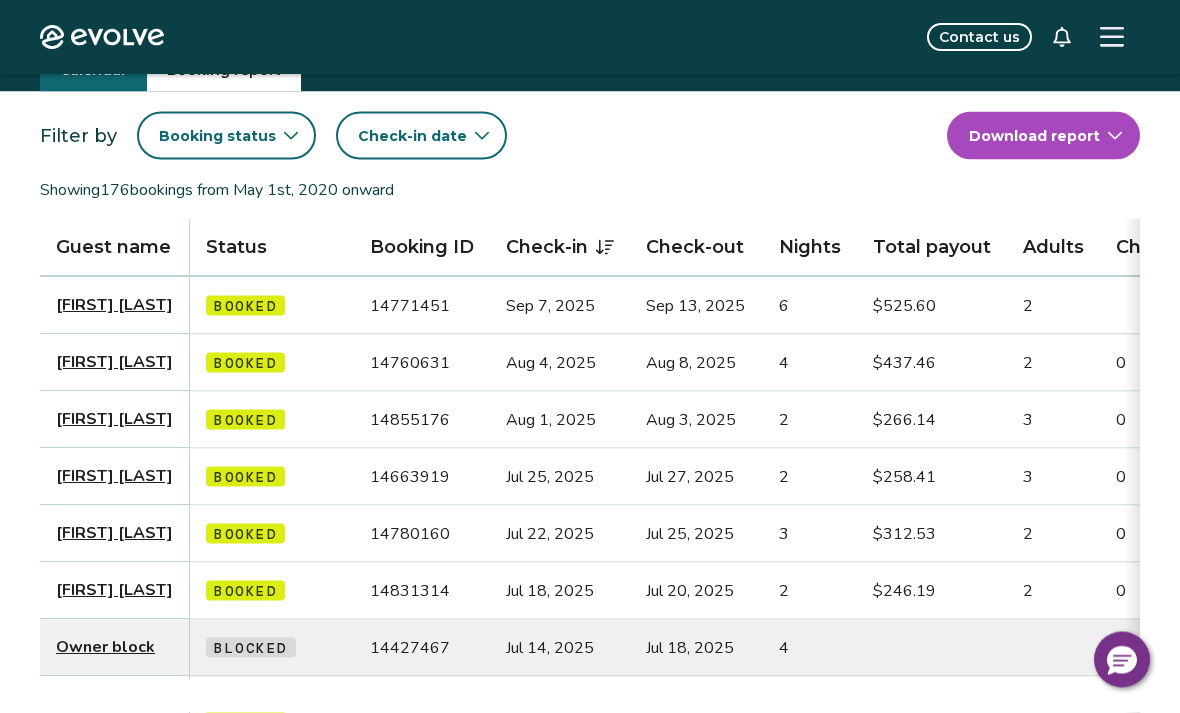 scroll, scrollTop: 86, scrollLeft: 0, axis: vertical 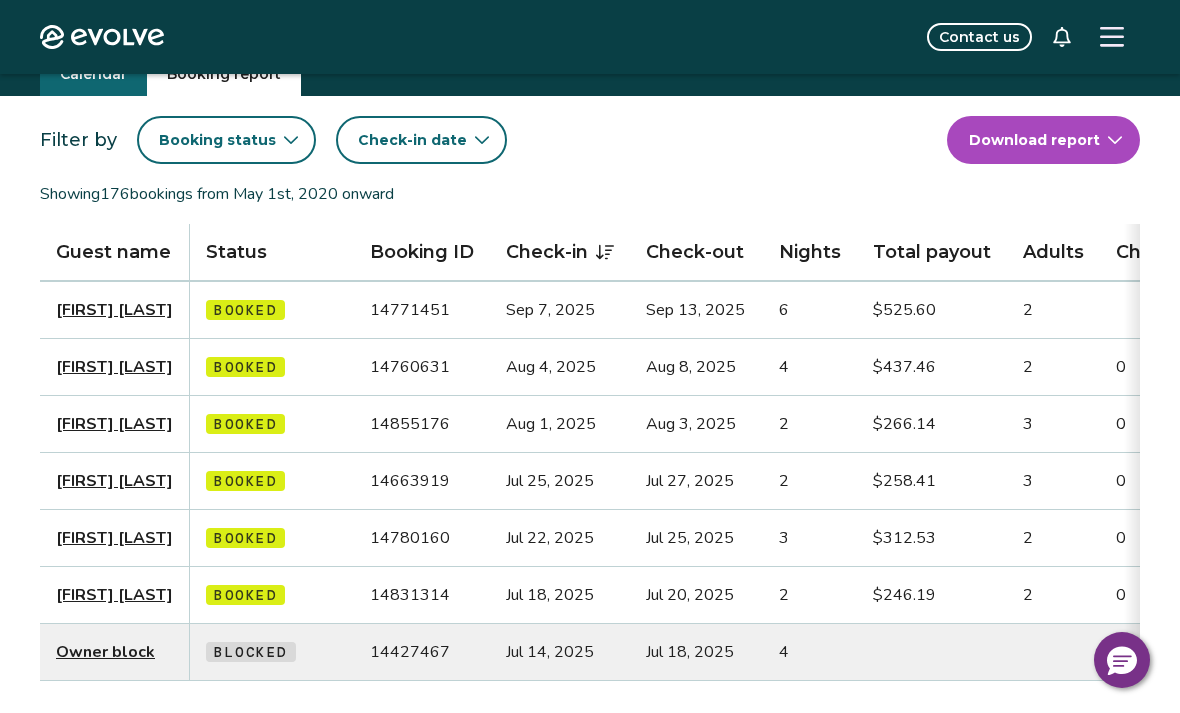 click 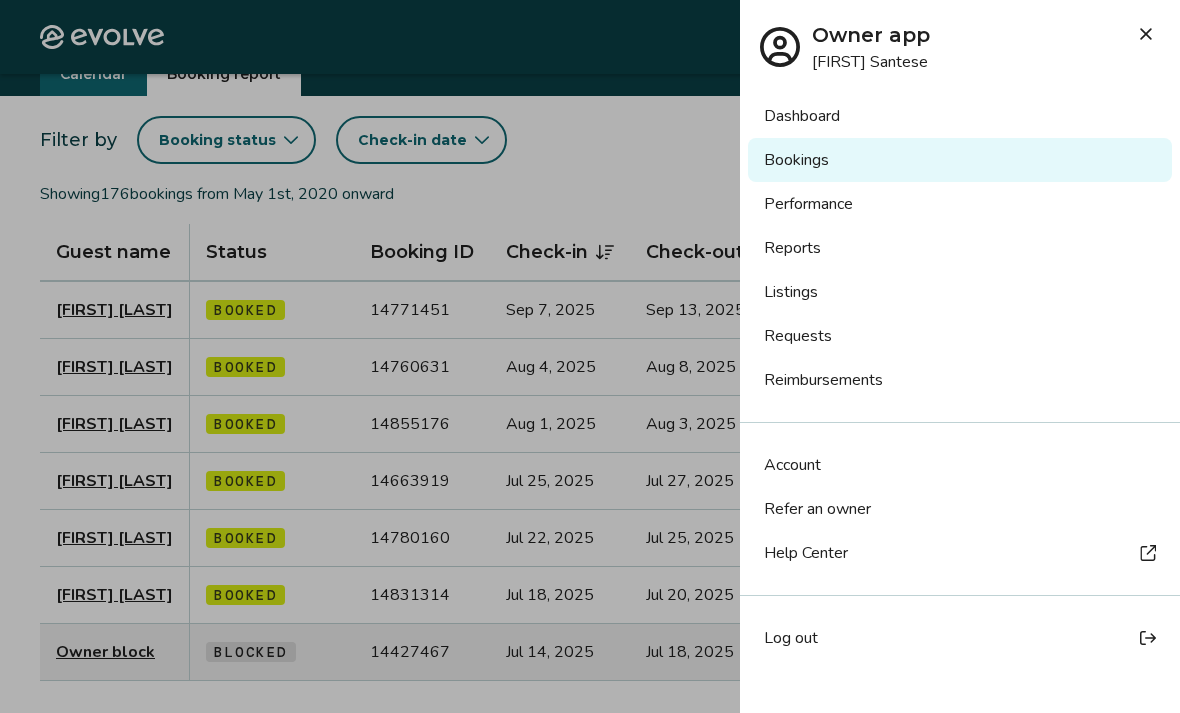 click on "Listings" at bounding box center [960, 292] 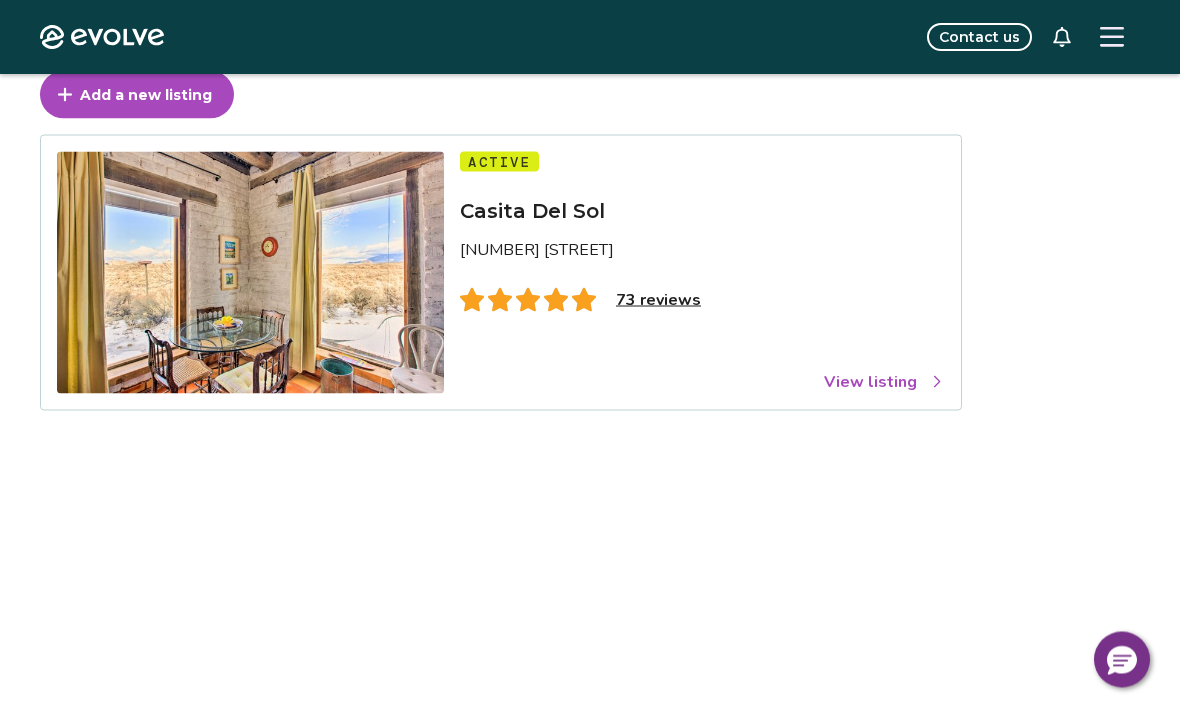 scroll, scrollTop: 116, scrollLeft: 0, axis: vertical 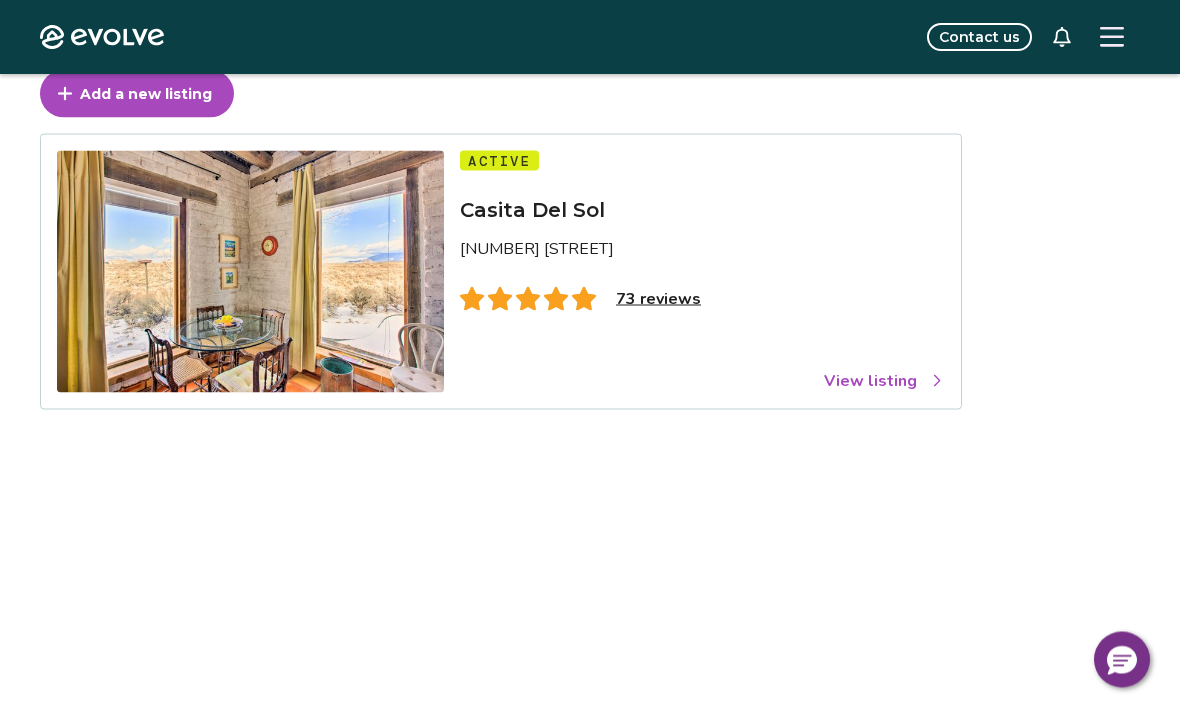 click on "73 reviews" at bounding box center (658, 299) 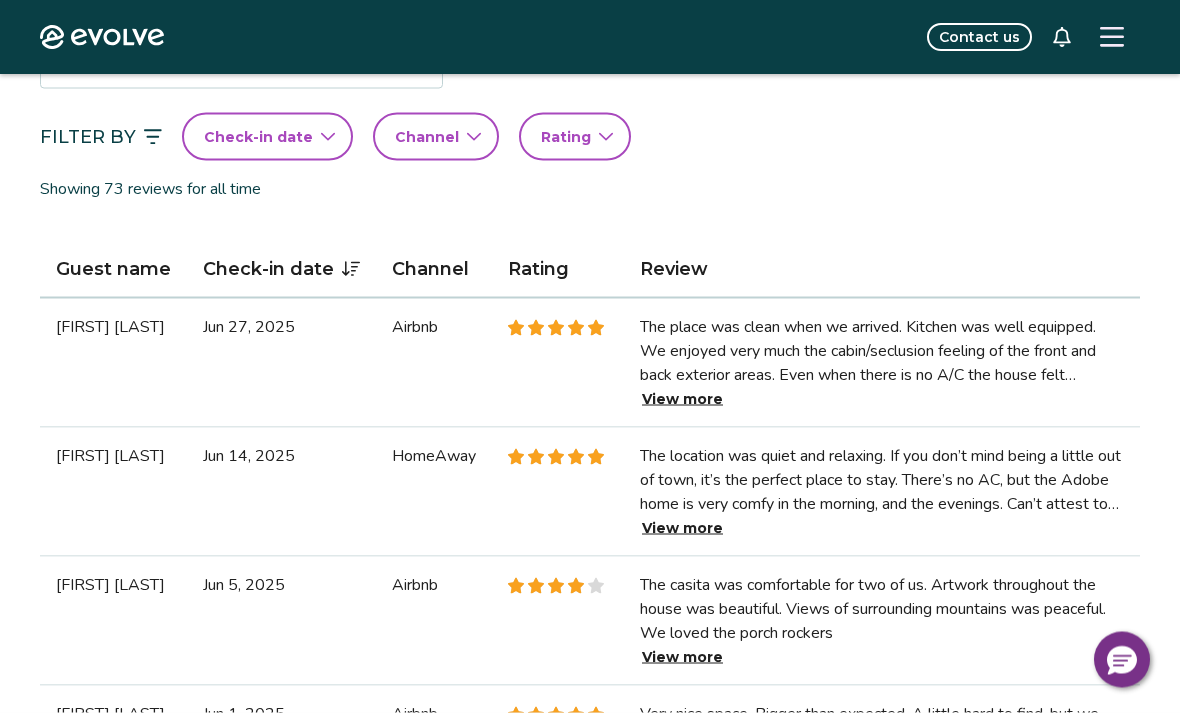 scroll, scrollTop: 469, scrollLeft: 0, axis: vertical 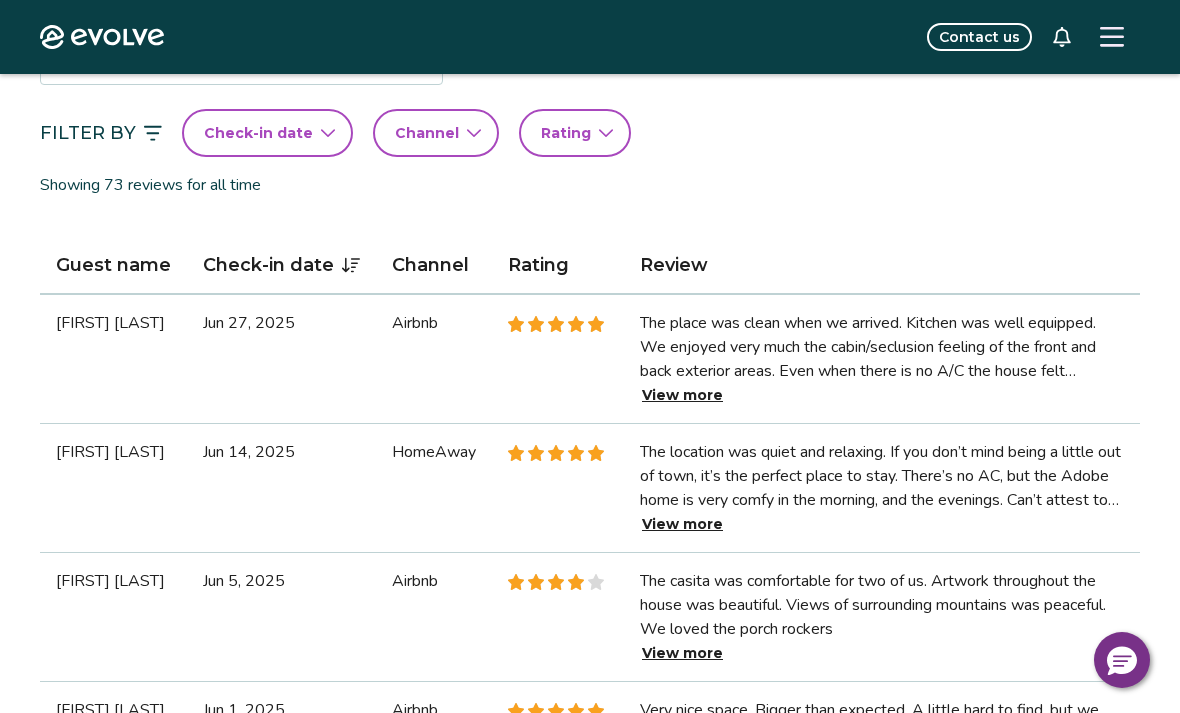 click on "View more" at bounding box center [682, 395] 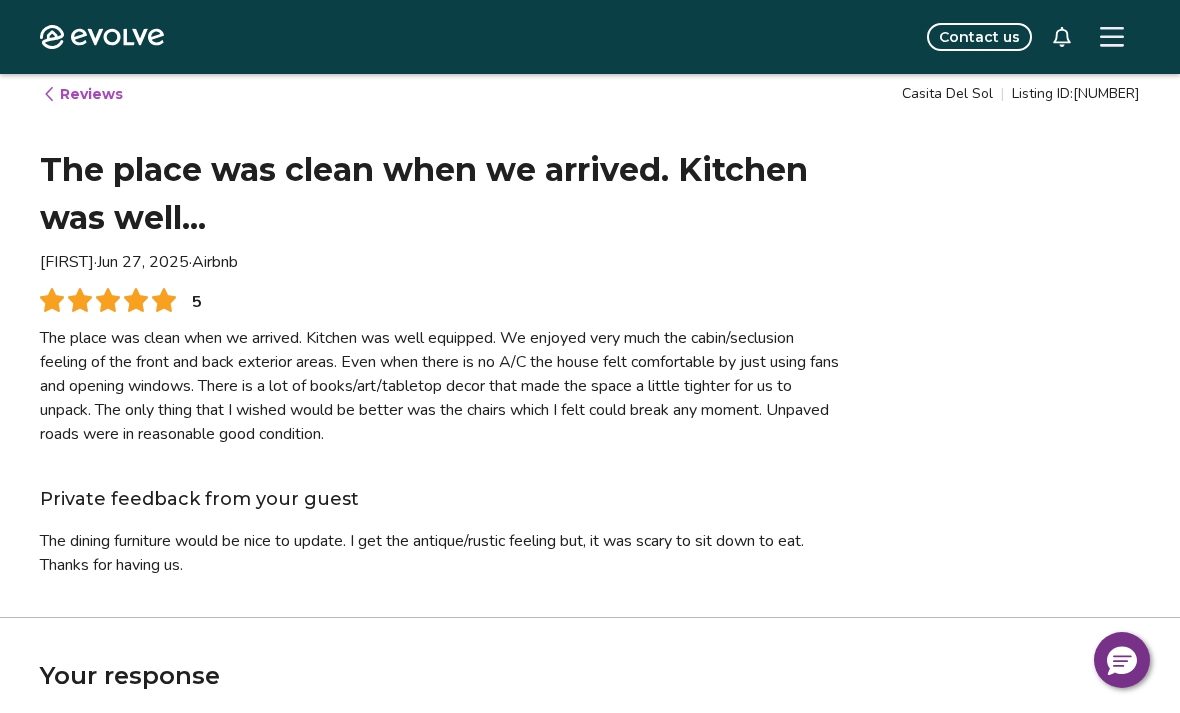 scroll, scrollTop: 0, scrollLeft: 0, axis: both 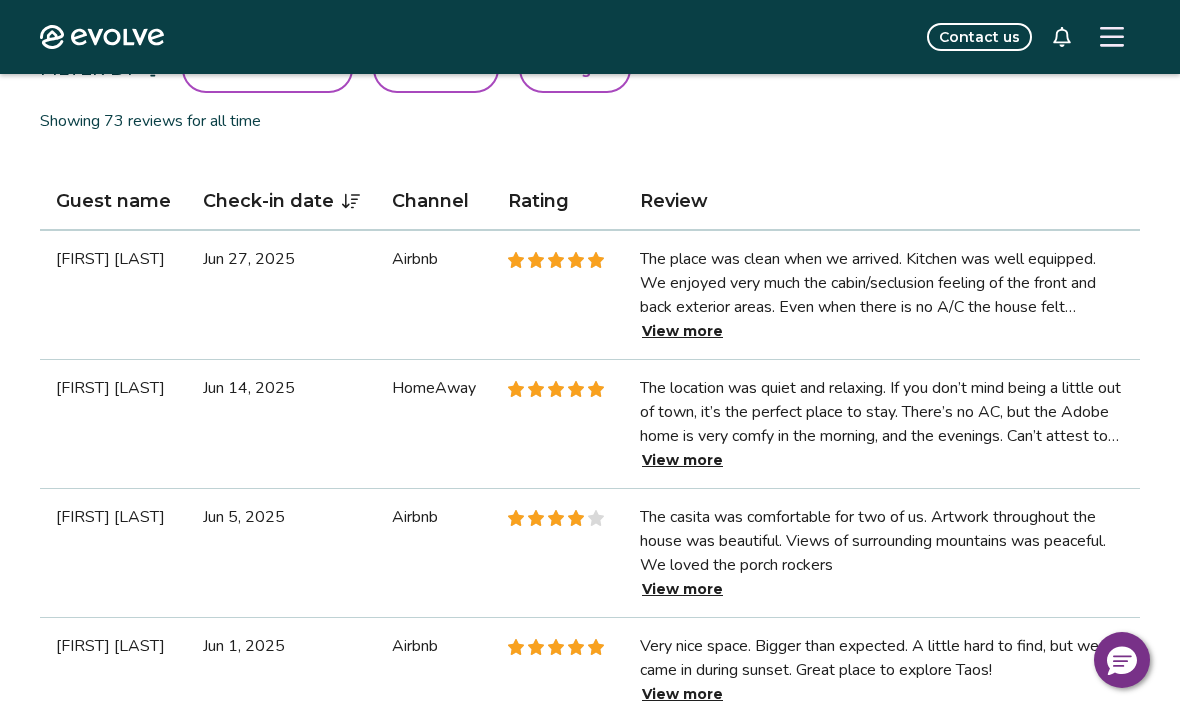 click 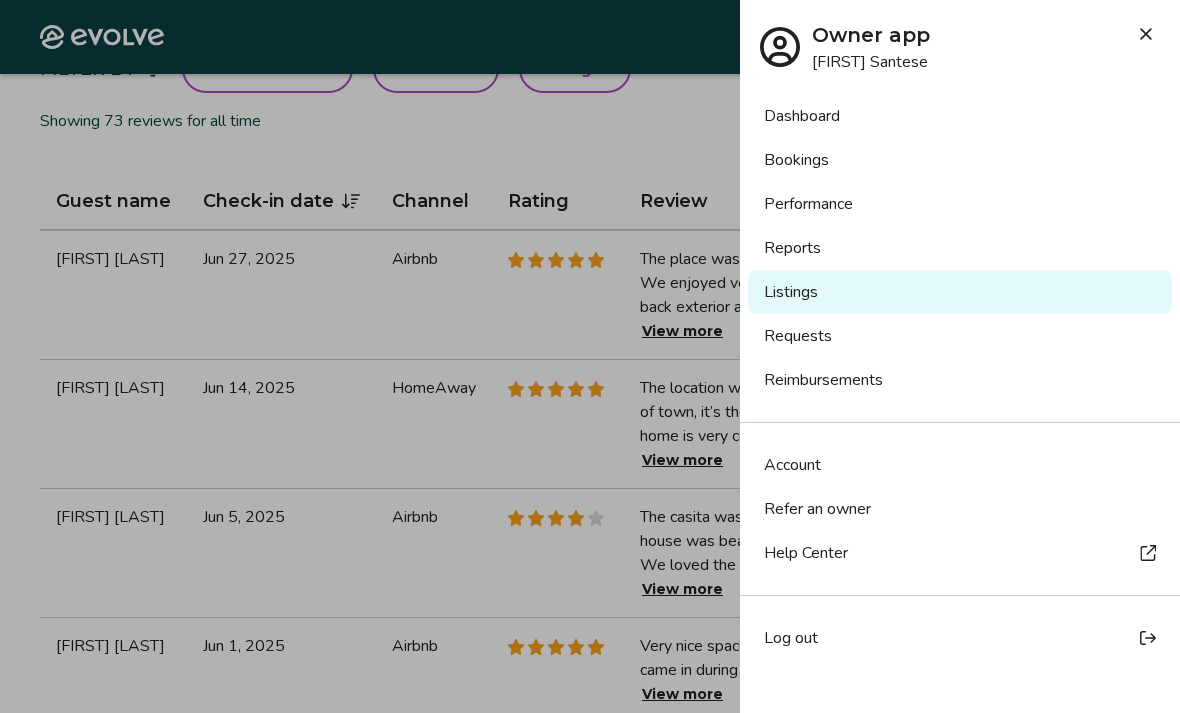 click on "Listings" at bounding box center (960, 292) 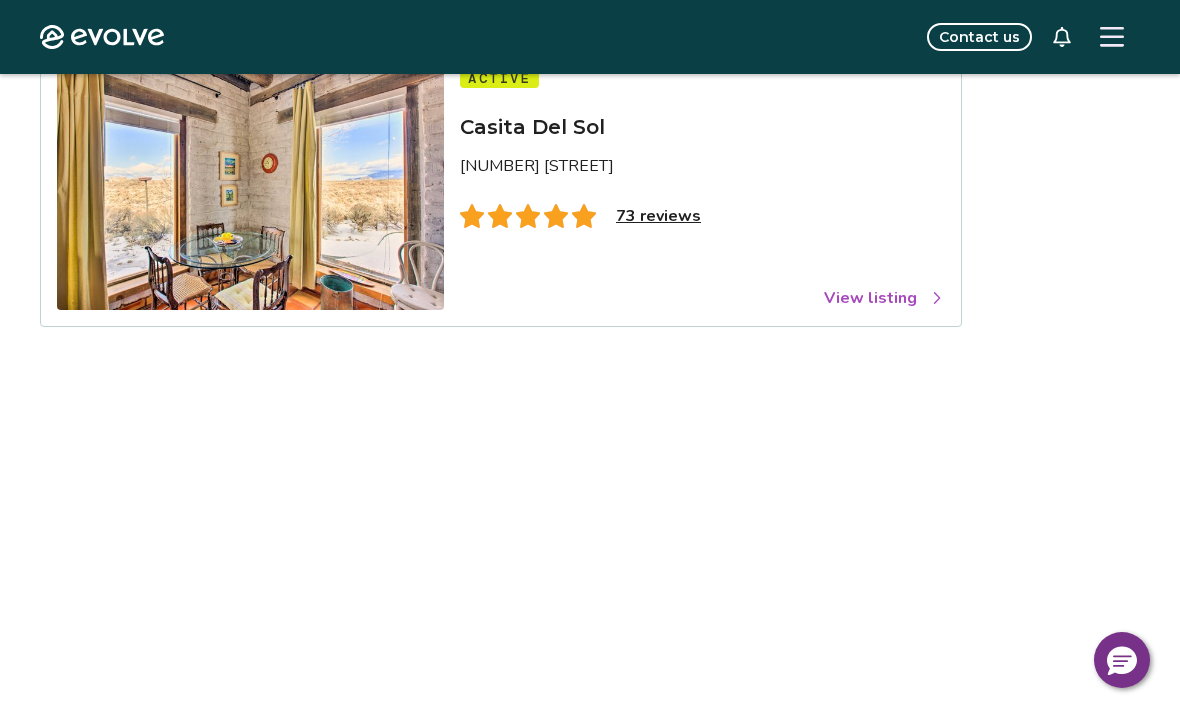 scroll, scrollTop: 257, scrollLeft: 0, axis: vertical 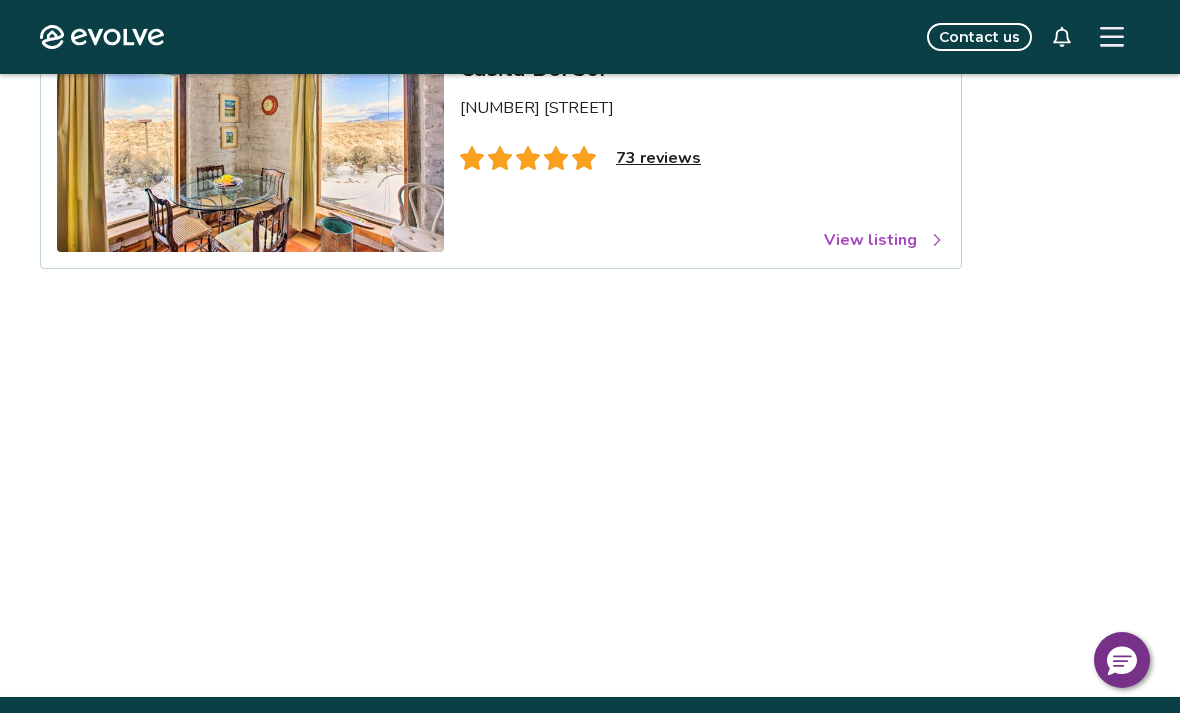 click on "View listing" at bounding box center [884, 240] 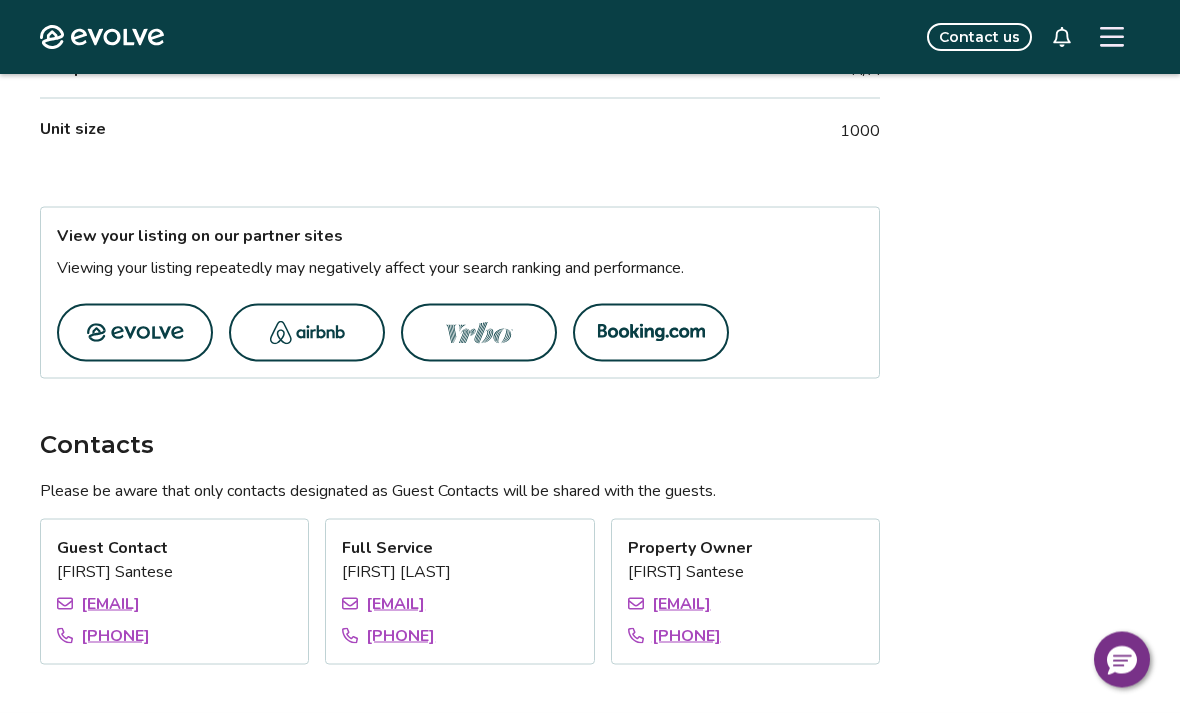 scroll, scrollTop: 1065, scrollLeft: 0, axis: vertical 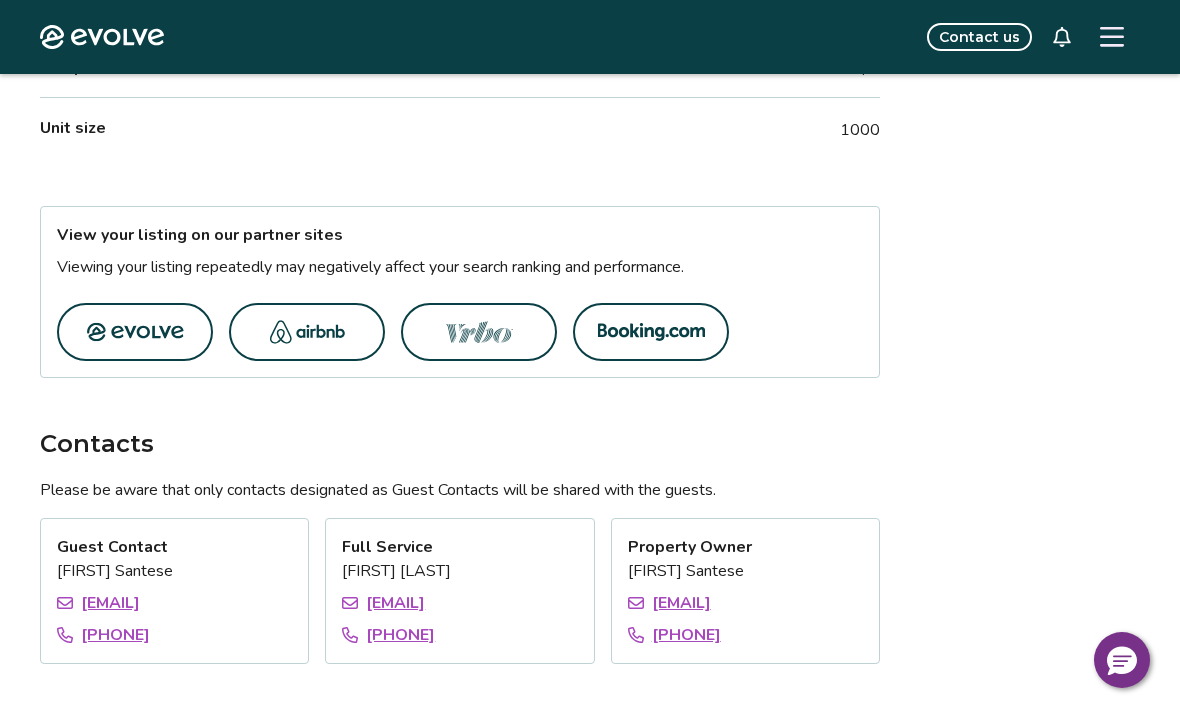 click at bounding box center [307, 332] 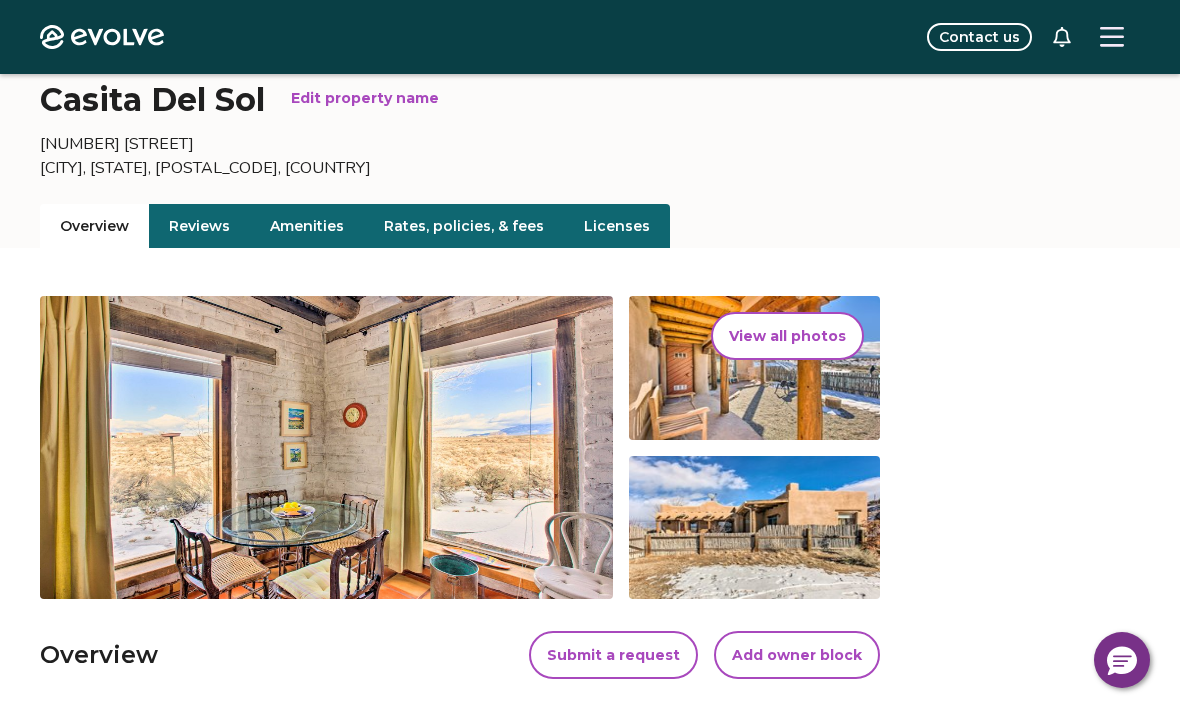 scroll, scrollTop: 0, scrollLeft: 0, axis: both 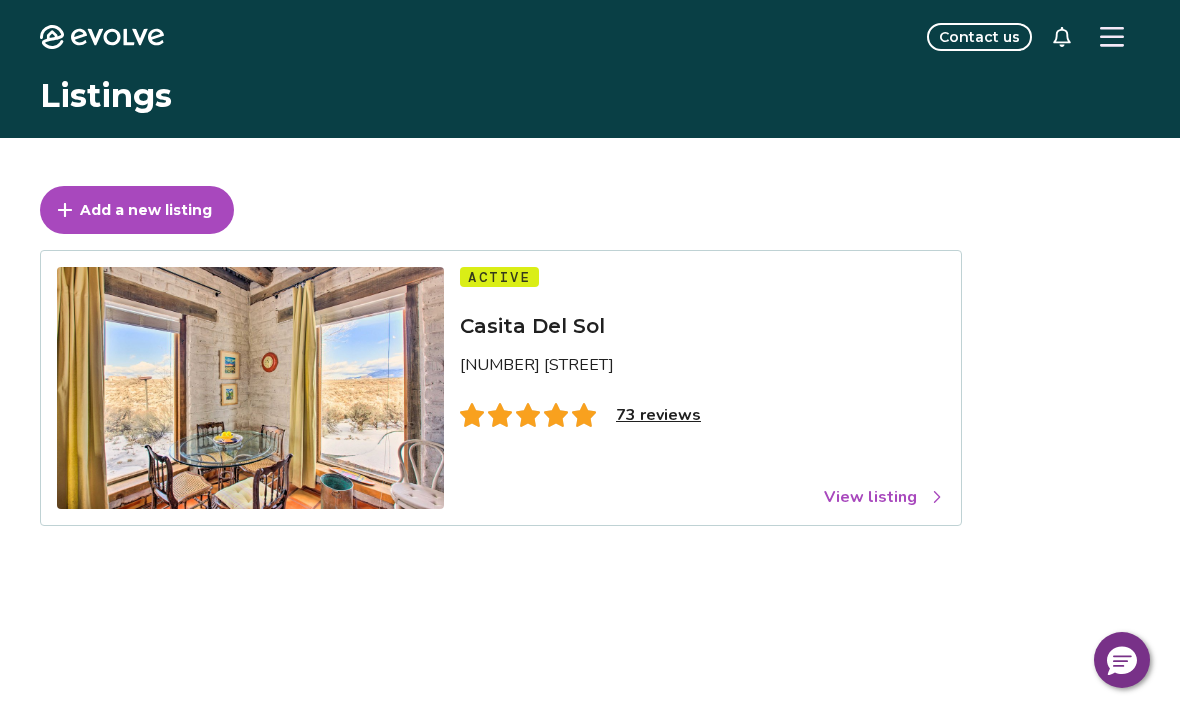 click on "View listing" at bounding box center [884, 497] 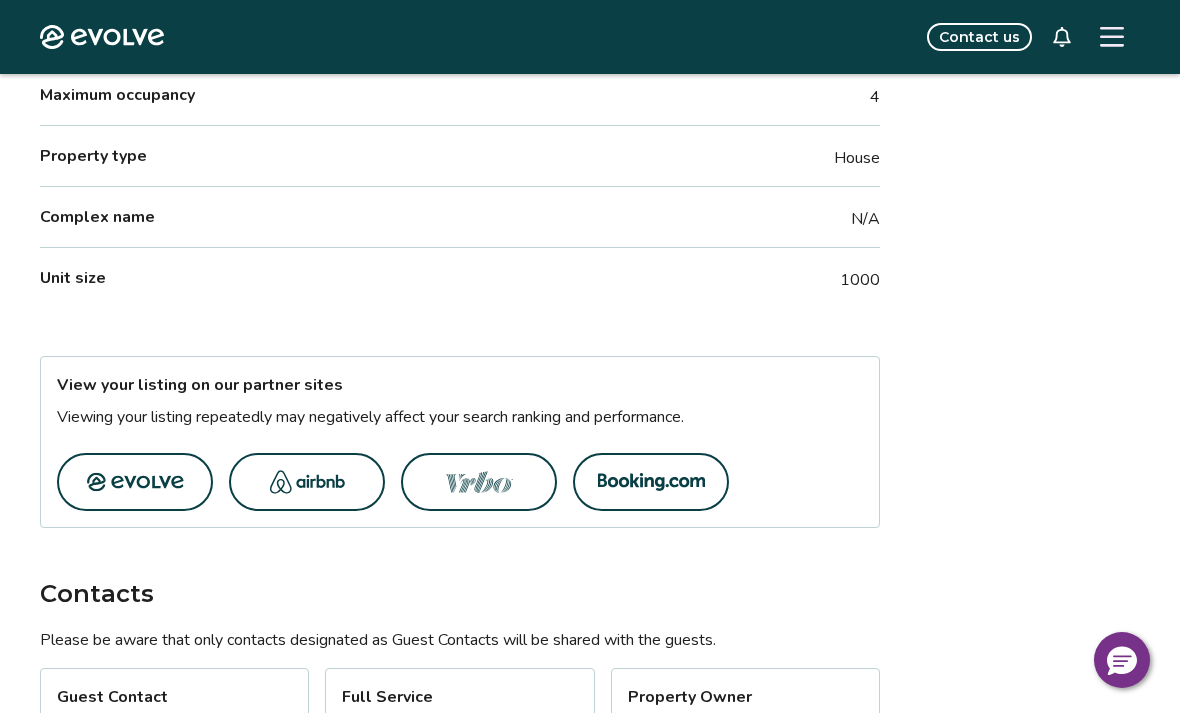scroll, scrollTop: 918, scrollLeft: 0, axis: vertical 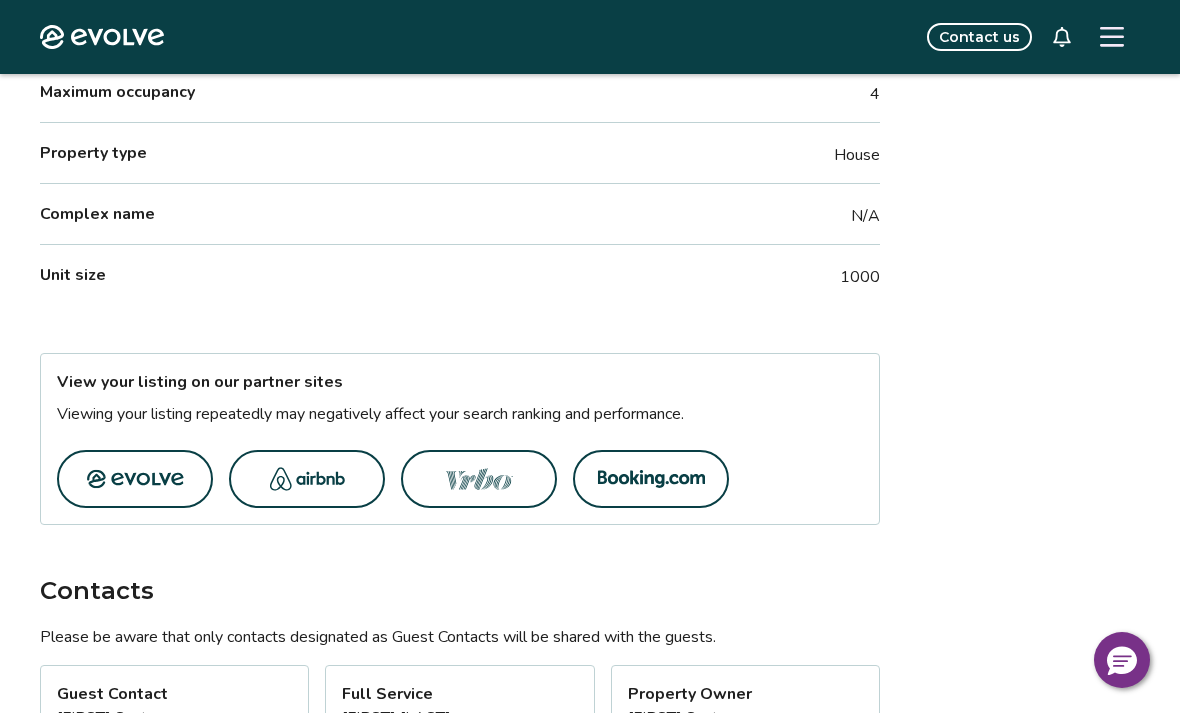 click at bounding box center (479, 479) 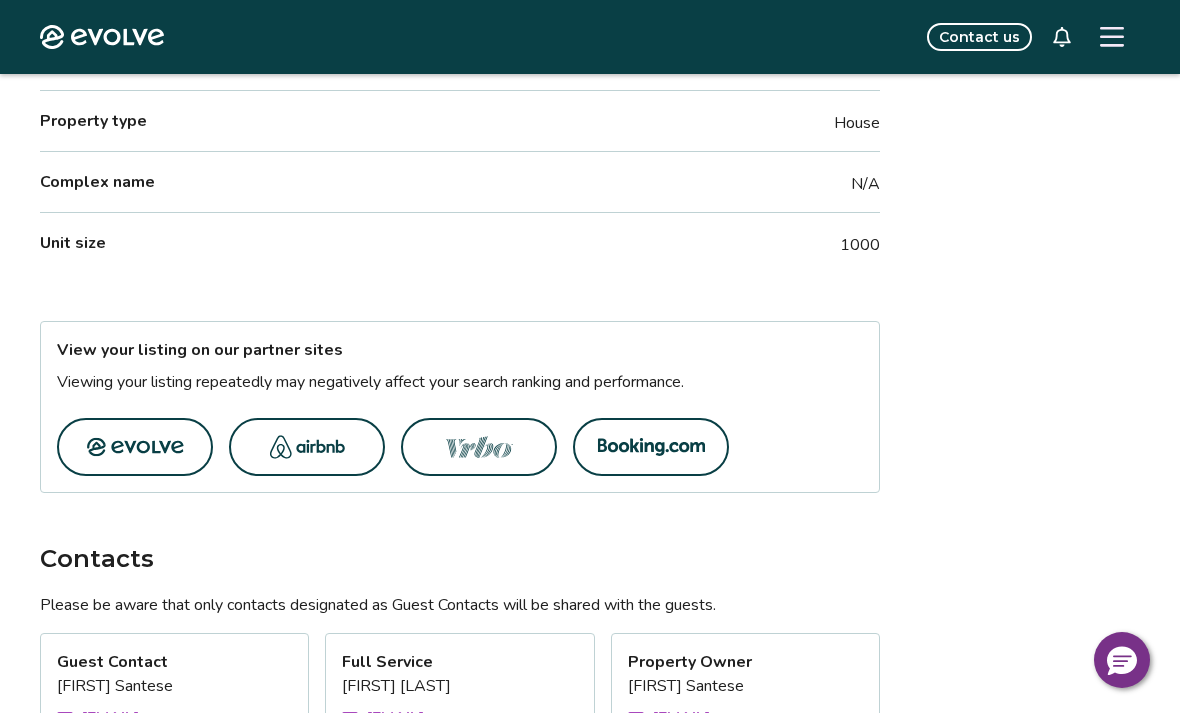 click at bounding box center [651, 447] 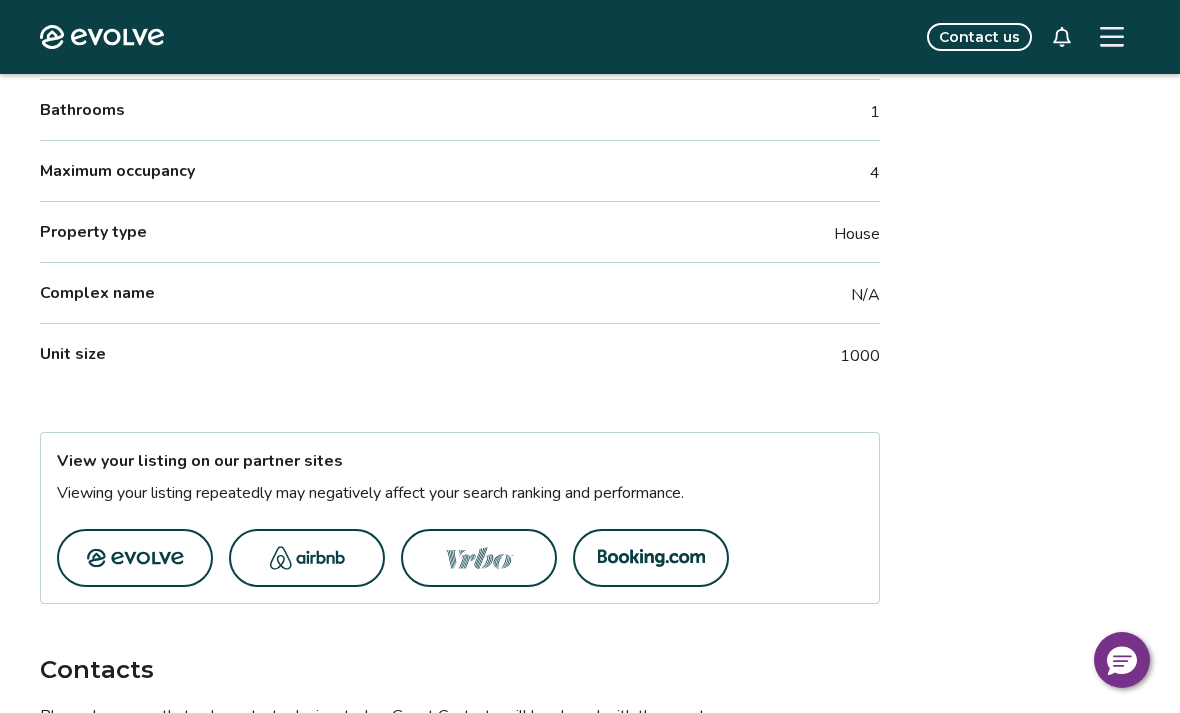 scroll, scrollTop: 0, scrollLeft: 0, axis: both 